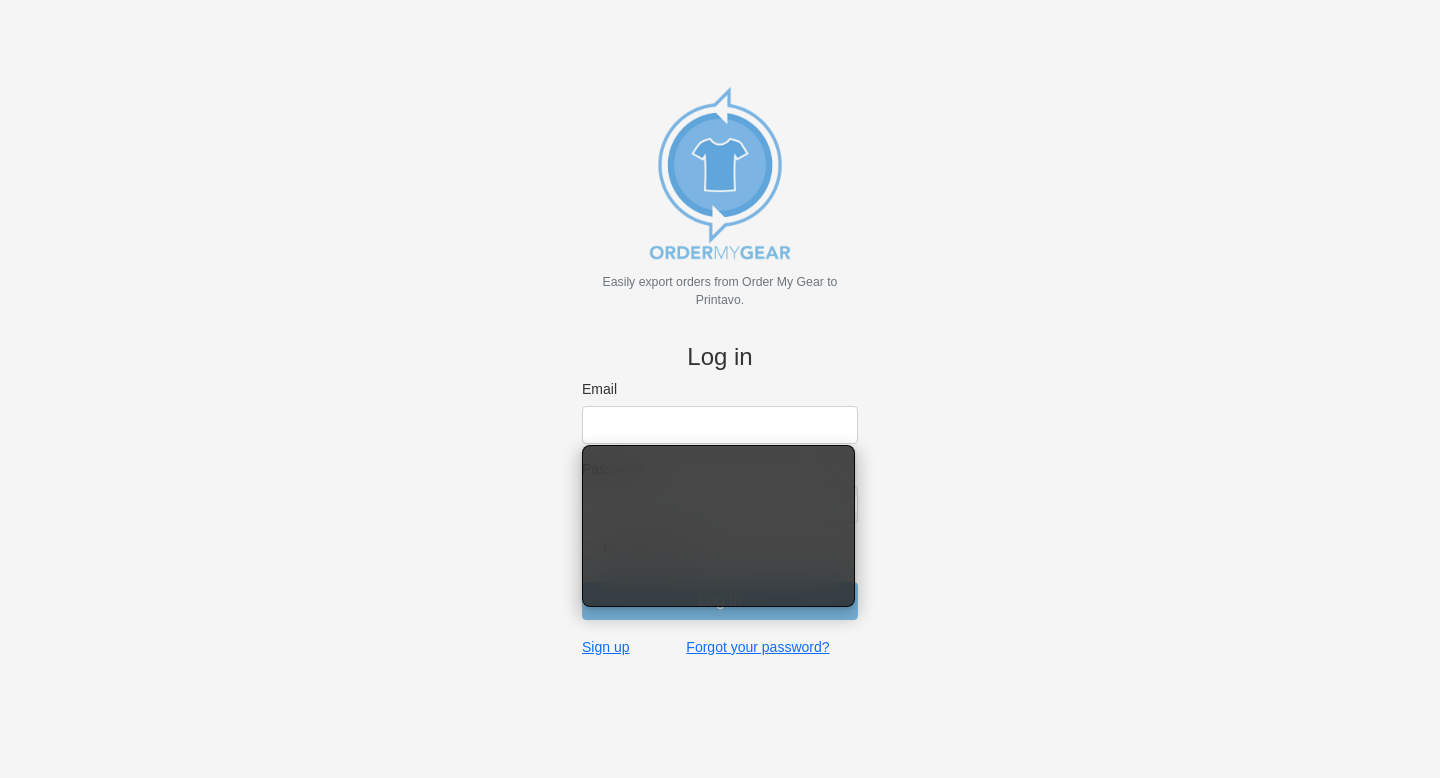 scroll, scrollTop: 0, scrollLeft: 0, axis: both 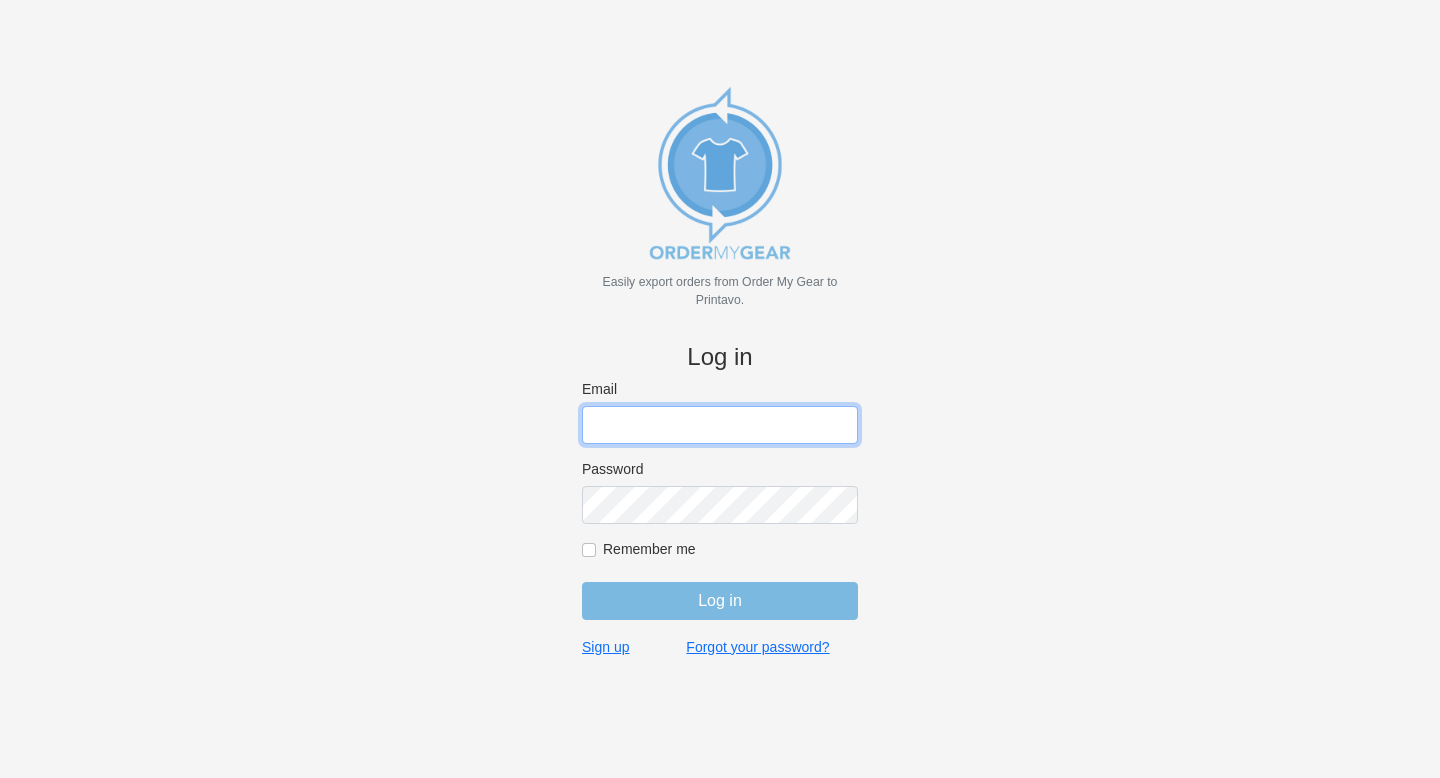 type on "gino@cishirts.com" 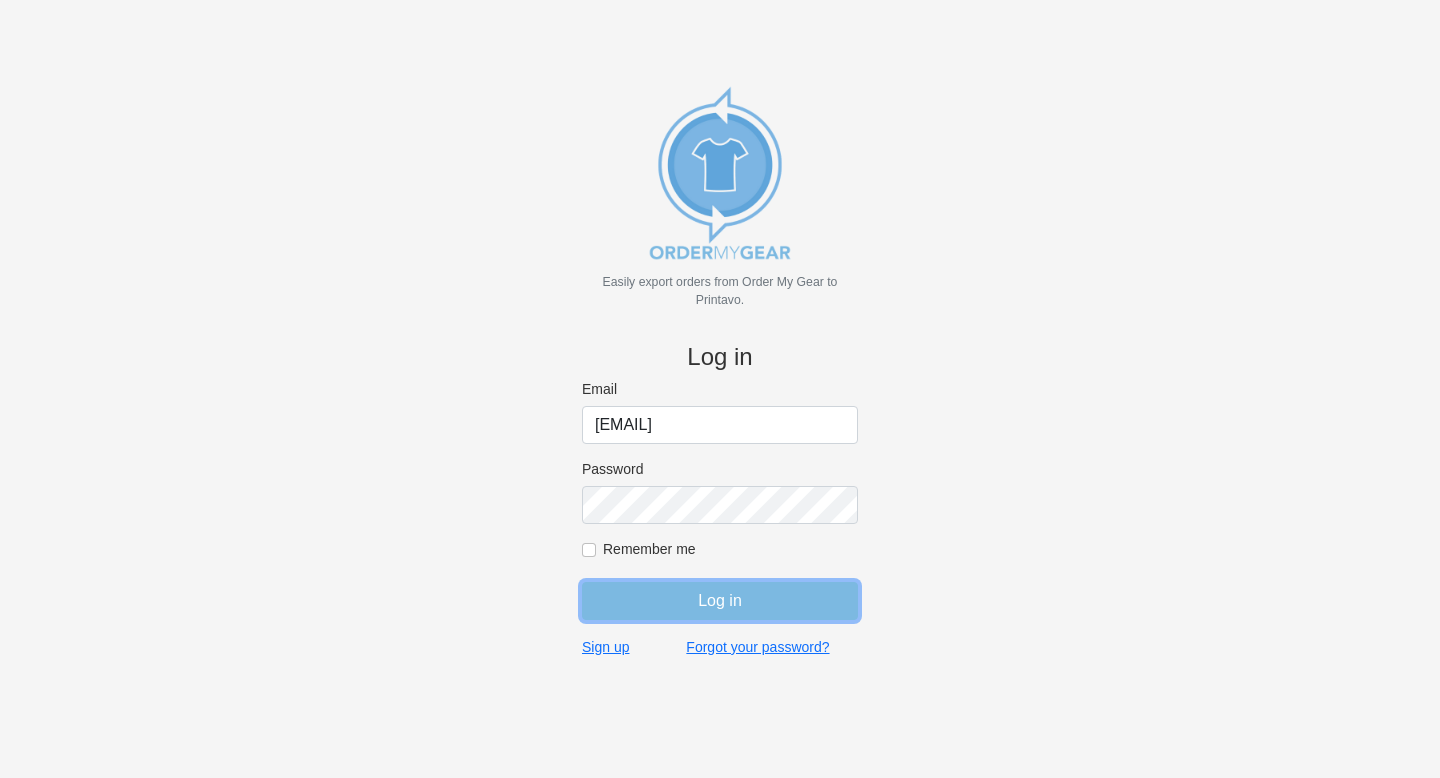 click on "Log in" at bounding box center (720, 601) 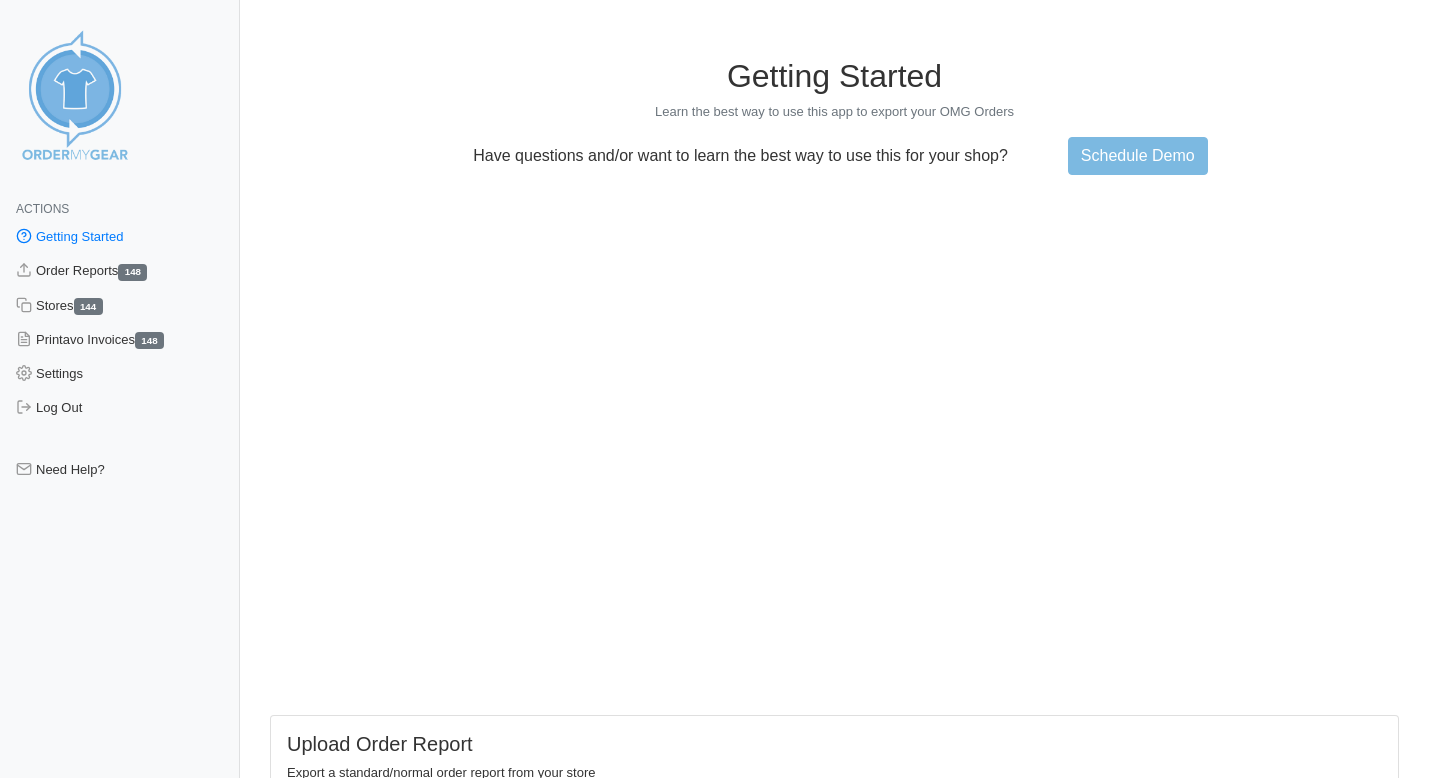 scroll, scrollTop: 0, scrollLeft: 0, axis: both 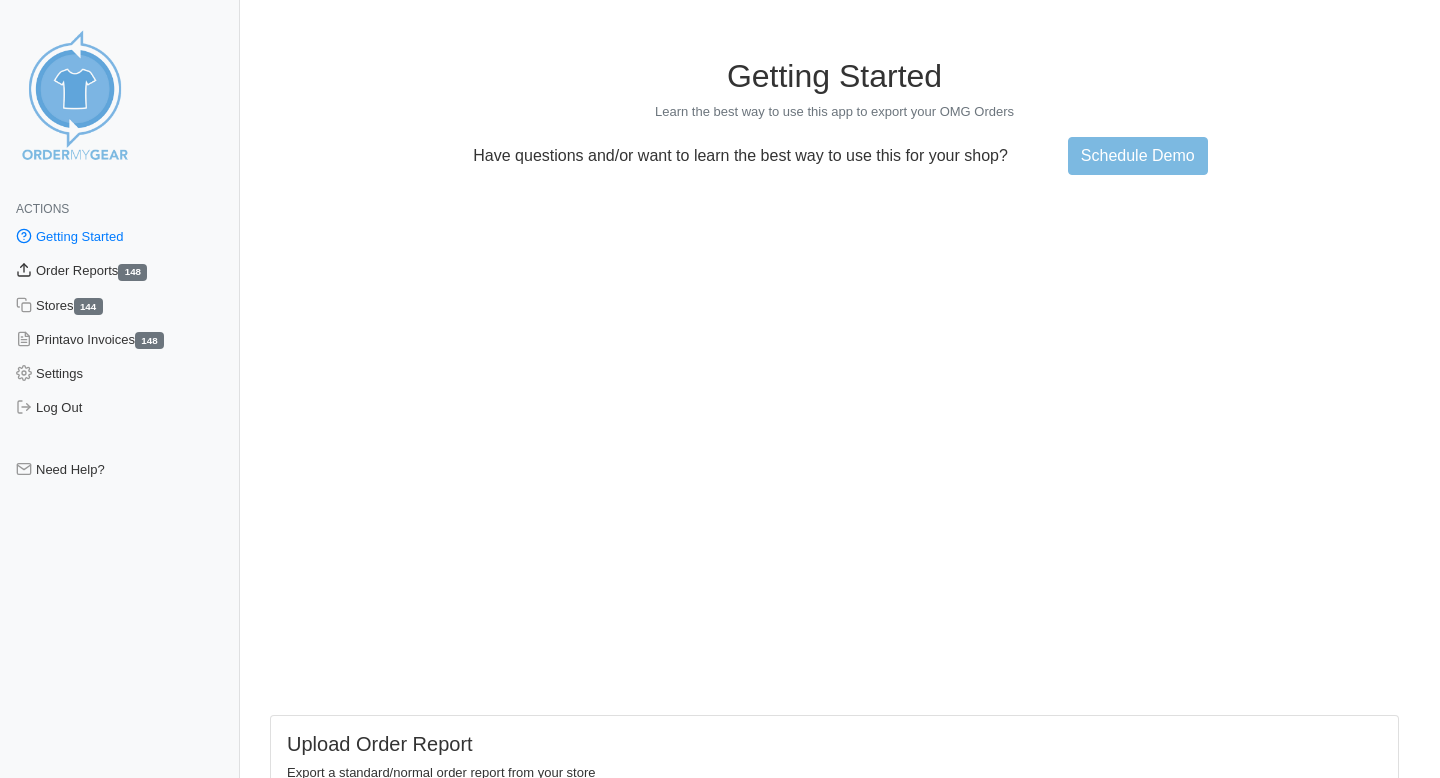 click on "Order Reports  148" at bounding box center [120, 271] 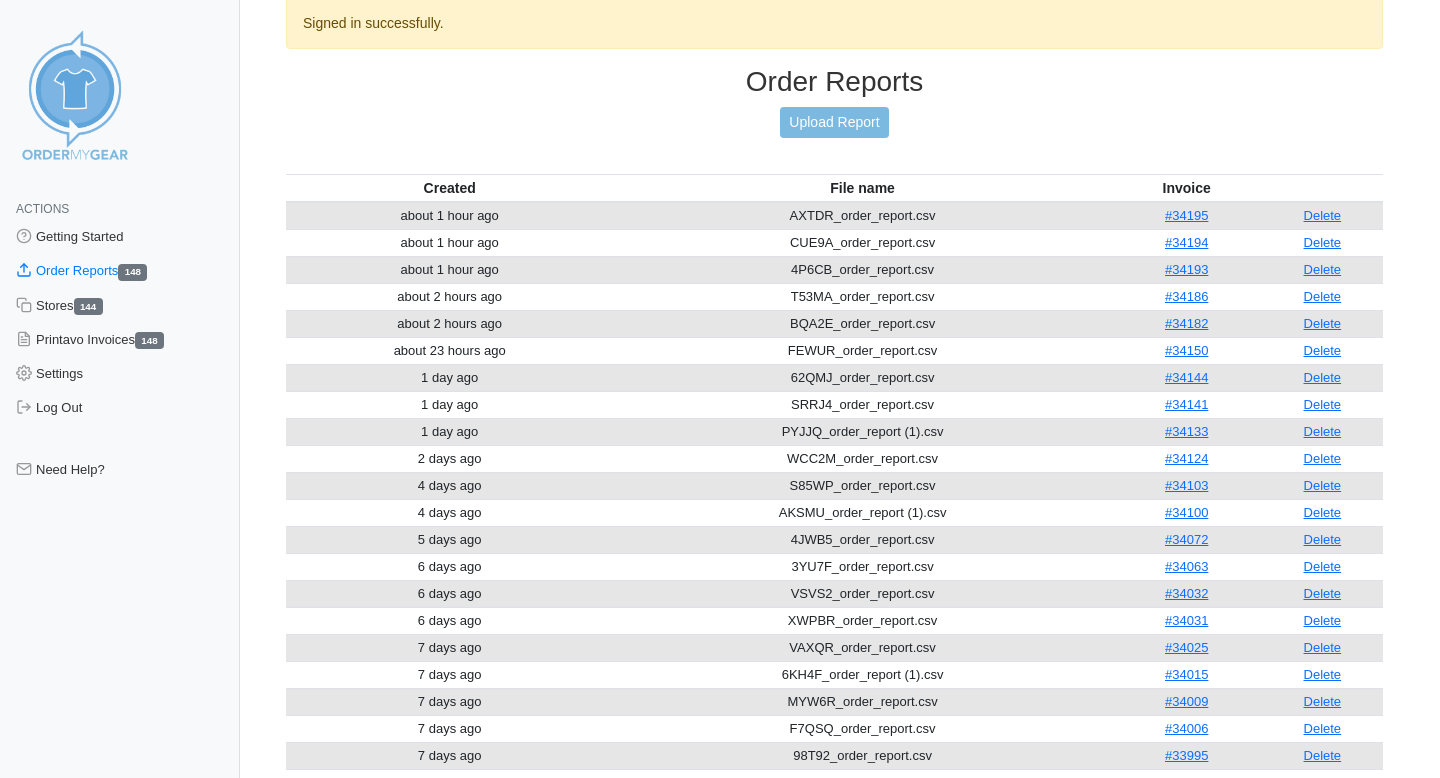 scroll, scrollTop: 0, scrollLeft: 0, axis: both 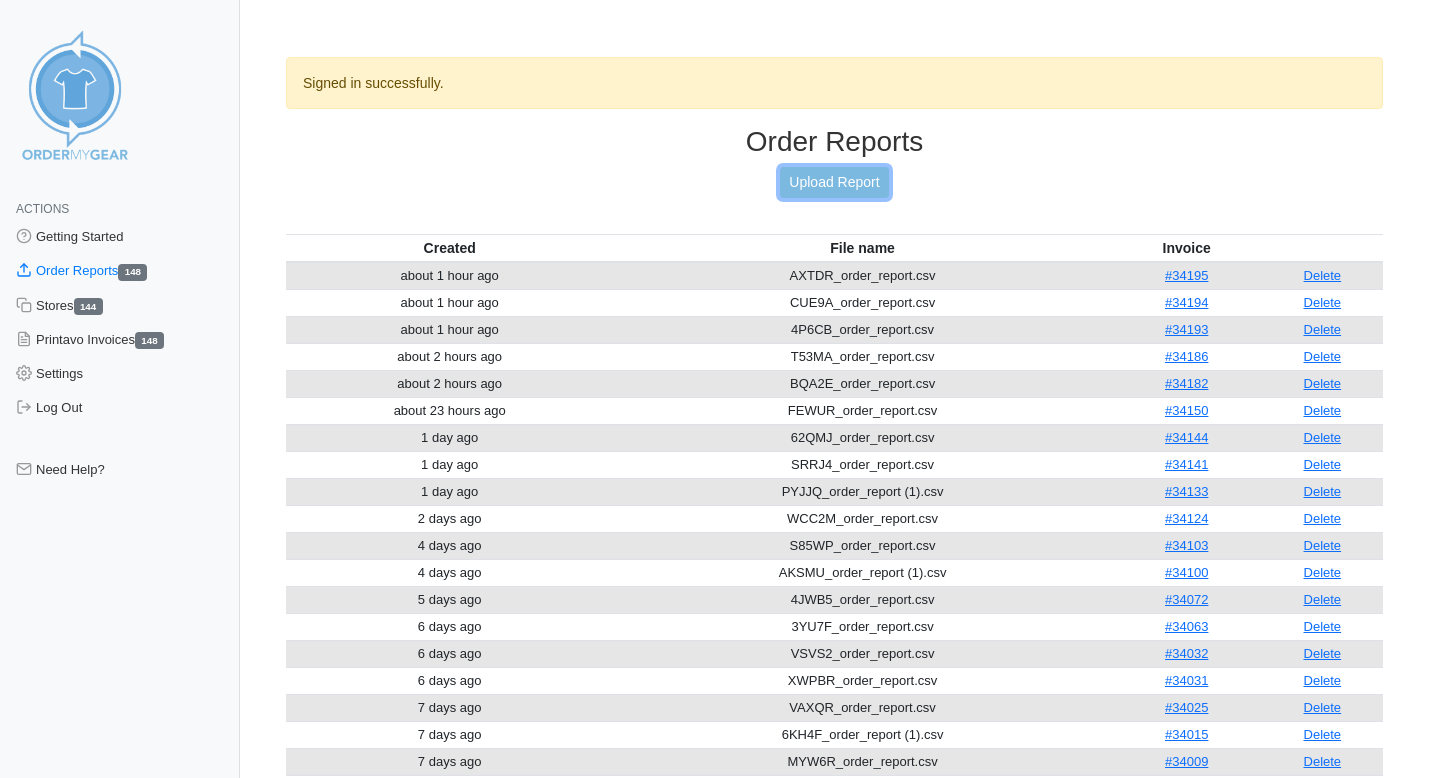 click on "Upload Report" at bounding box center (834, 182) 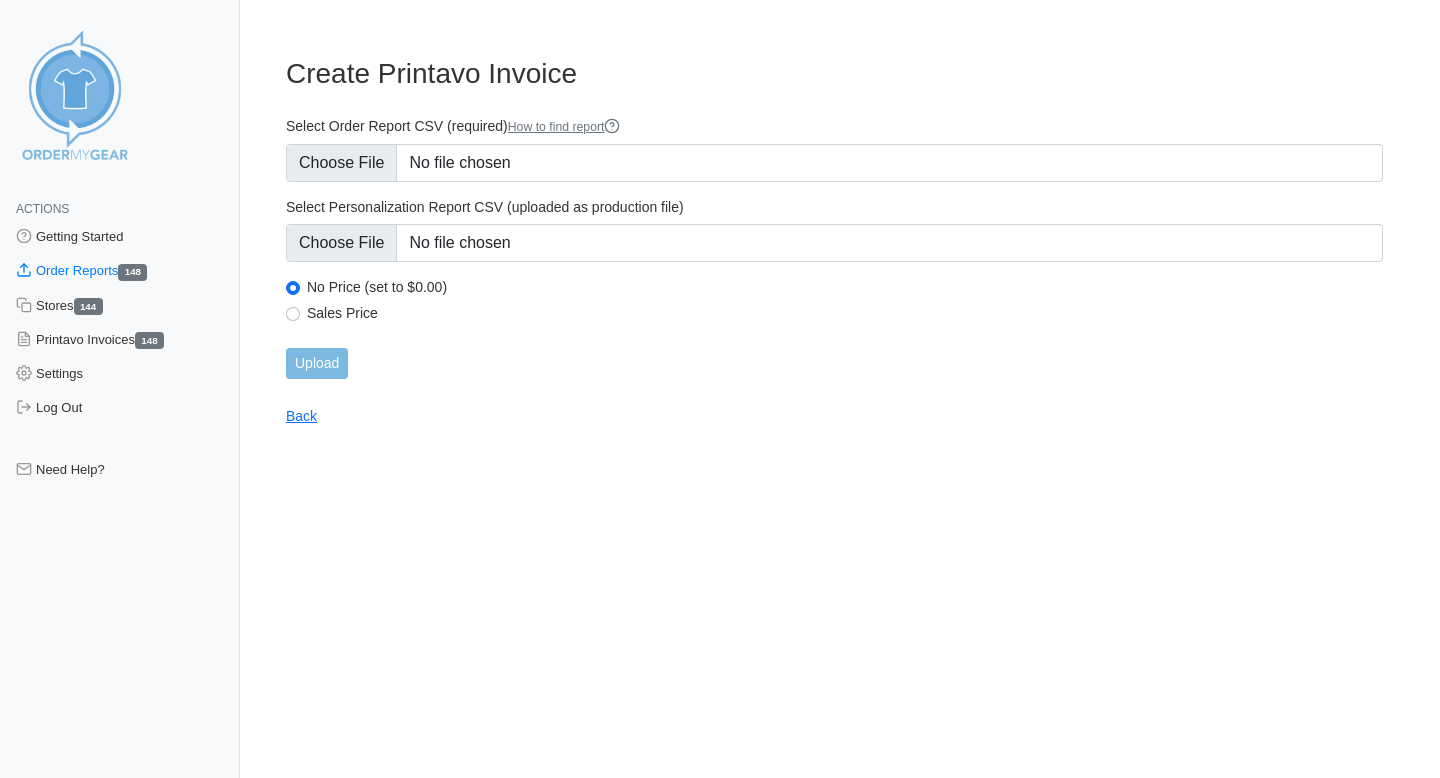 type on "C:\fakepath\7WPMP_order_report.csv" 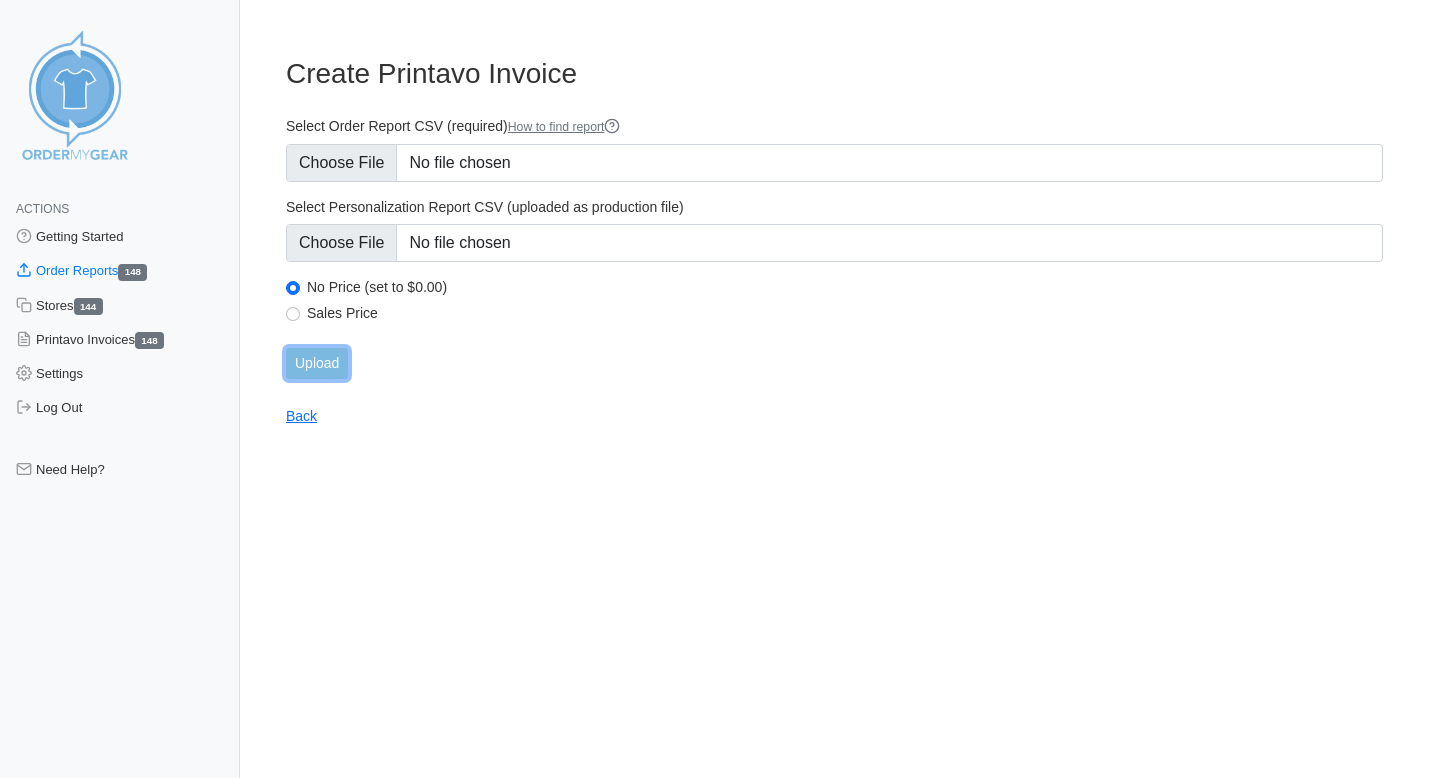 click on "Upload" at bounding box center [317, 363] 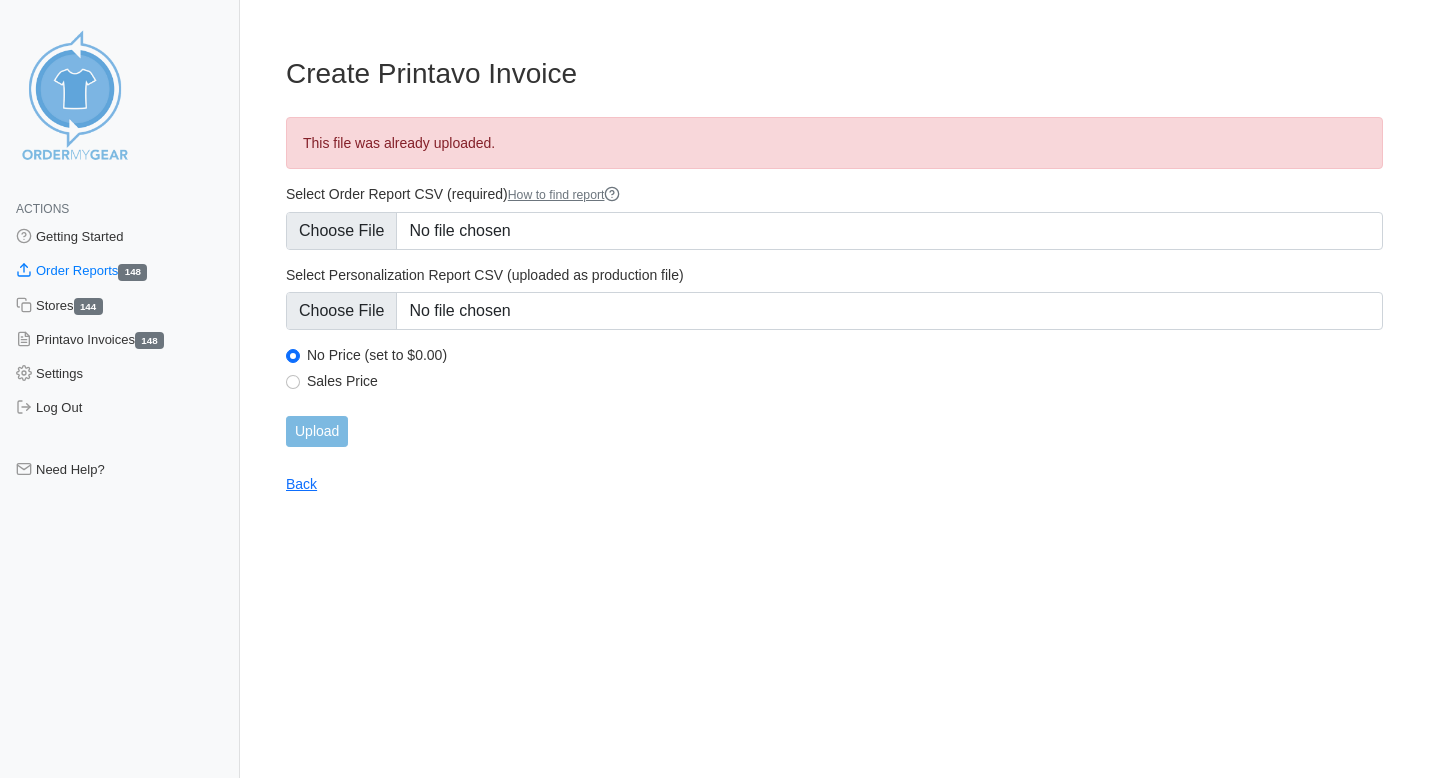 scroll, scrollTop: 0, scrollLeft: 0, axis: both 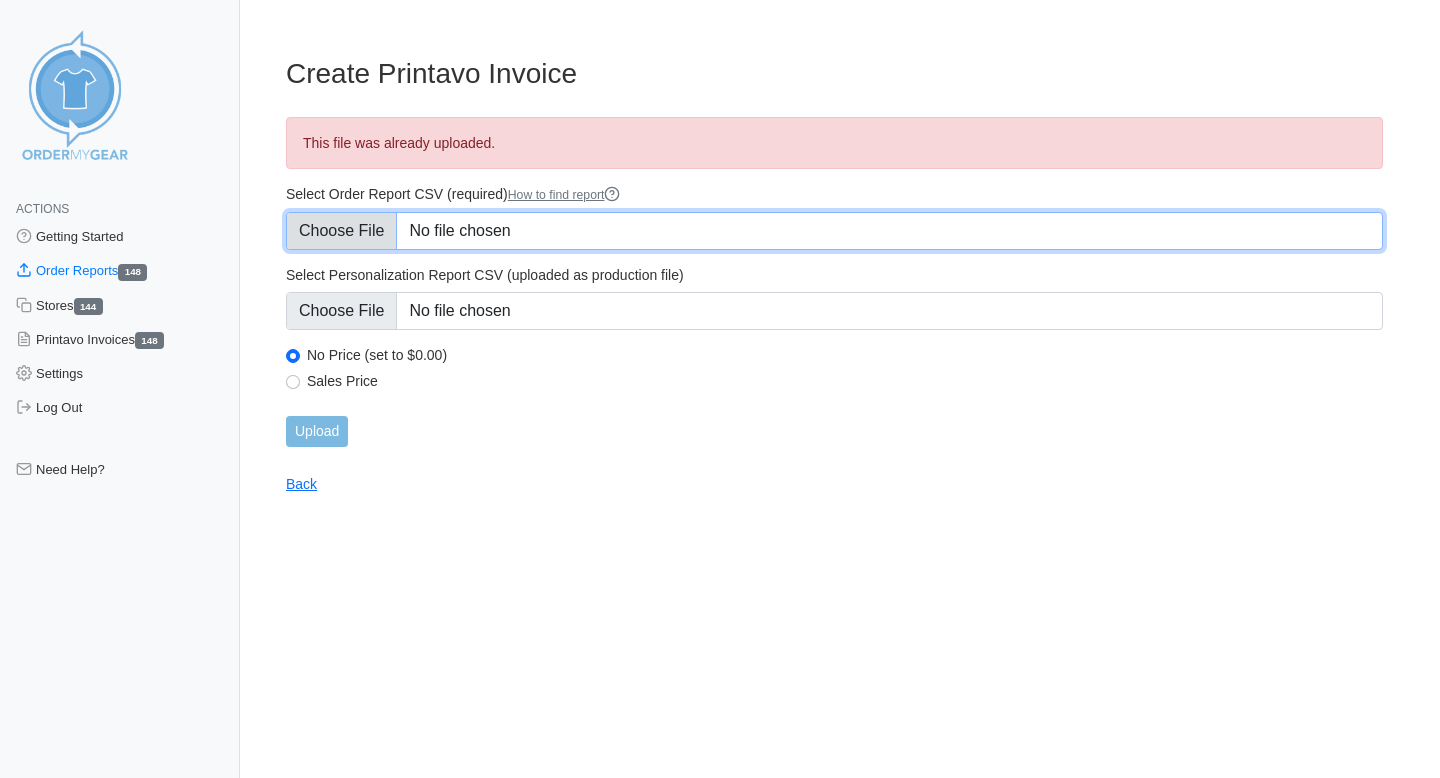 click on "Select Order Report CSV (required)
How to find report" at bounding box center (834, 231) 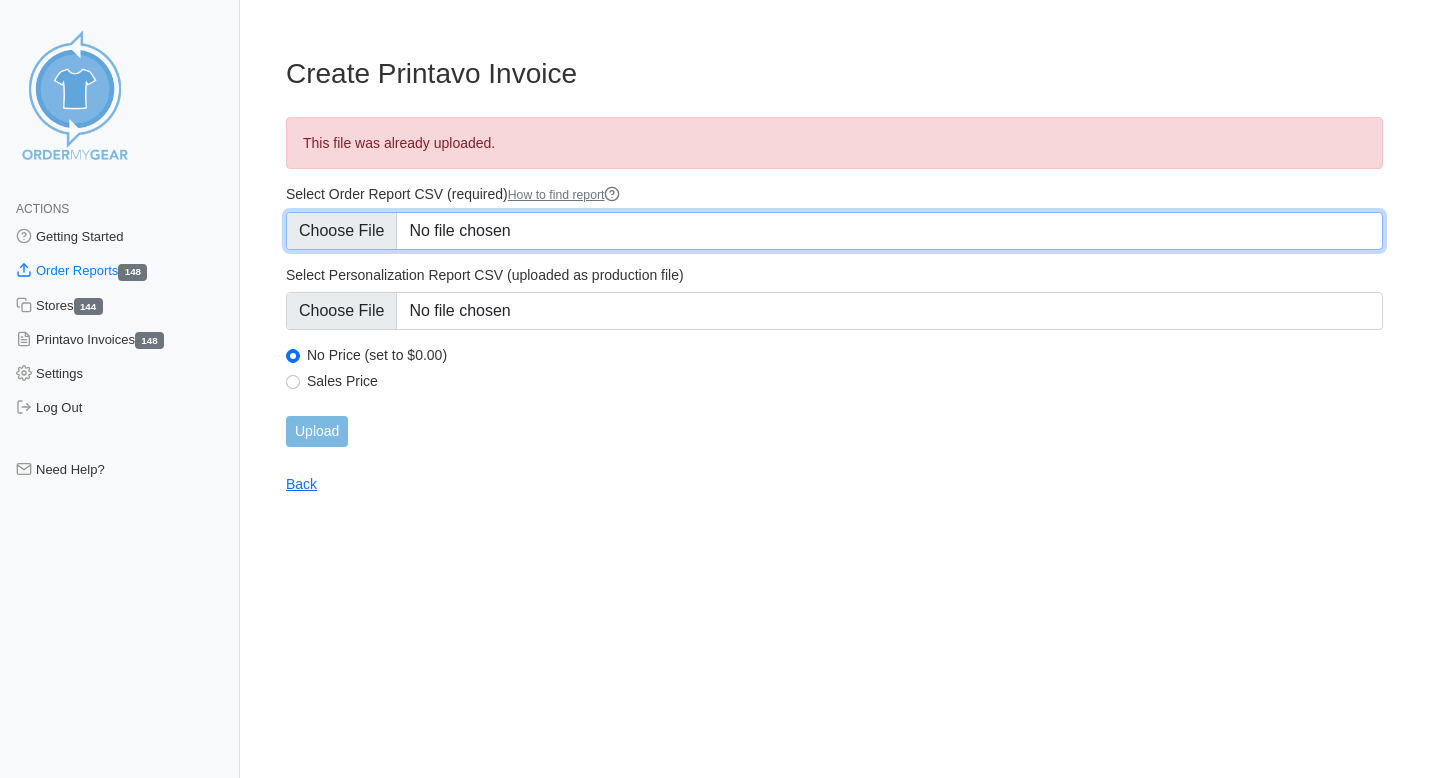 type on "C:\fakepath\Iron.csv" 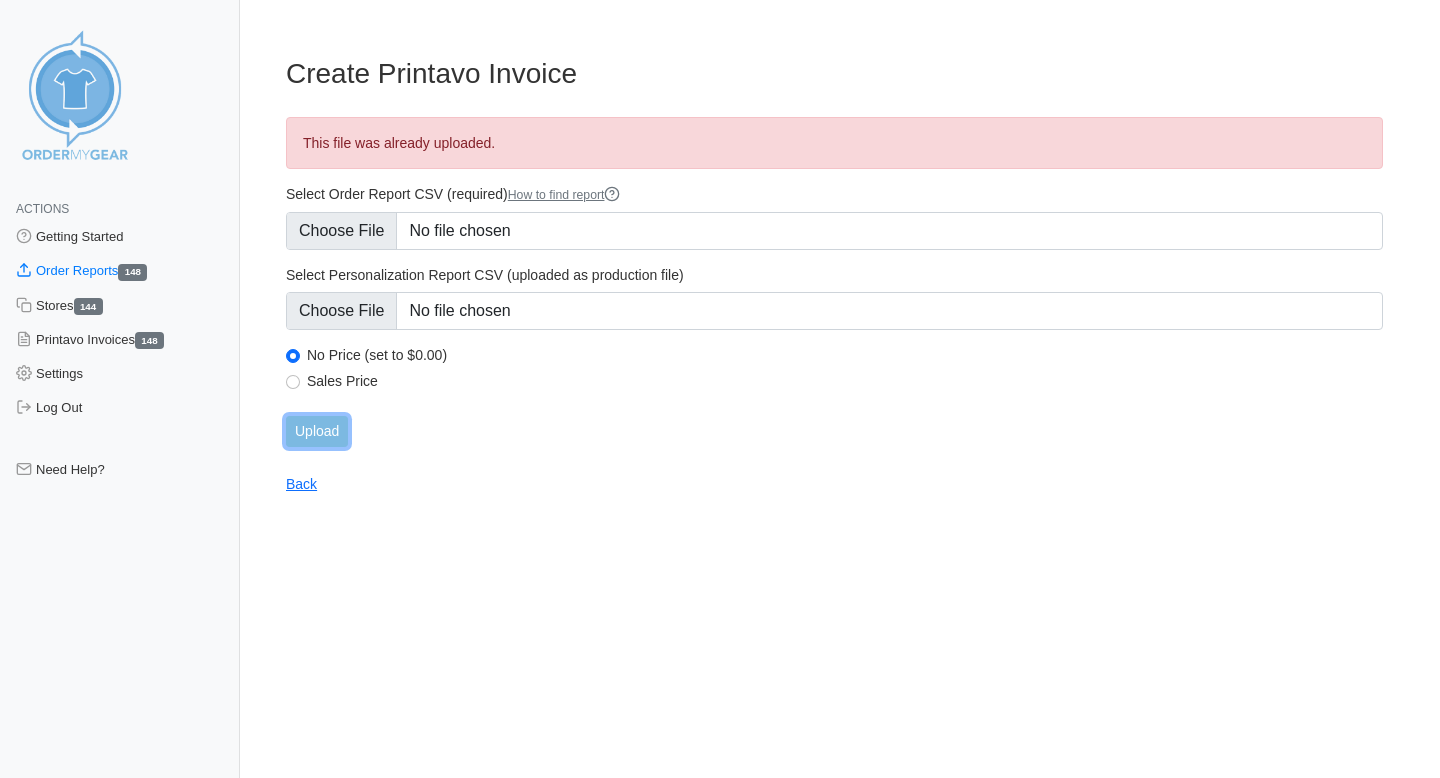 click on "Upload" at bounding box center [317, 431] 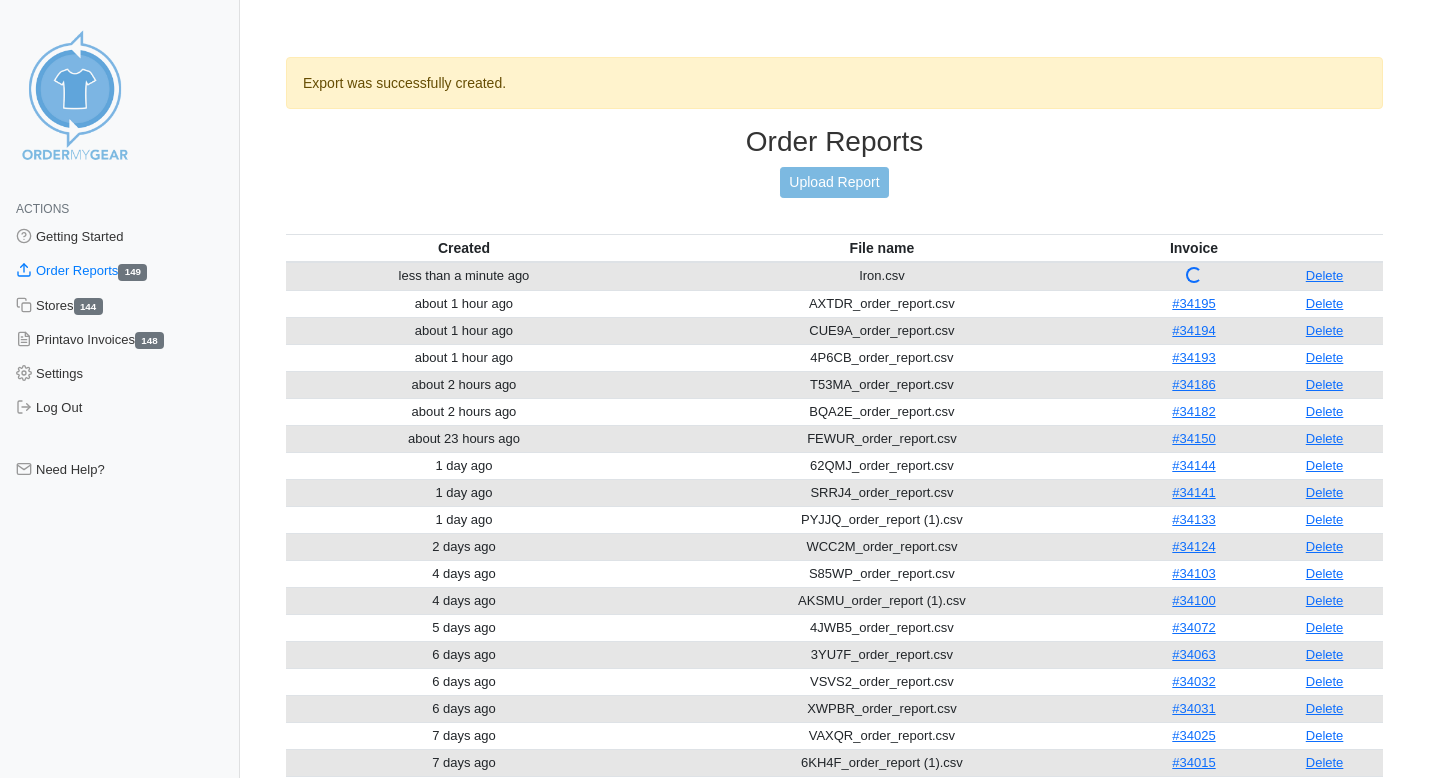 scroll, scrollTop: 0, scrollLeft: 0, axis: both 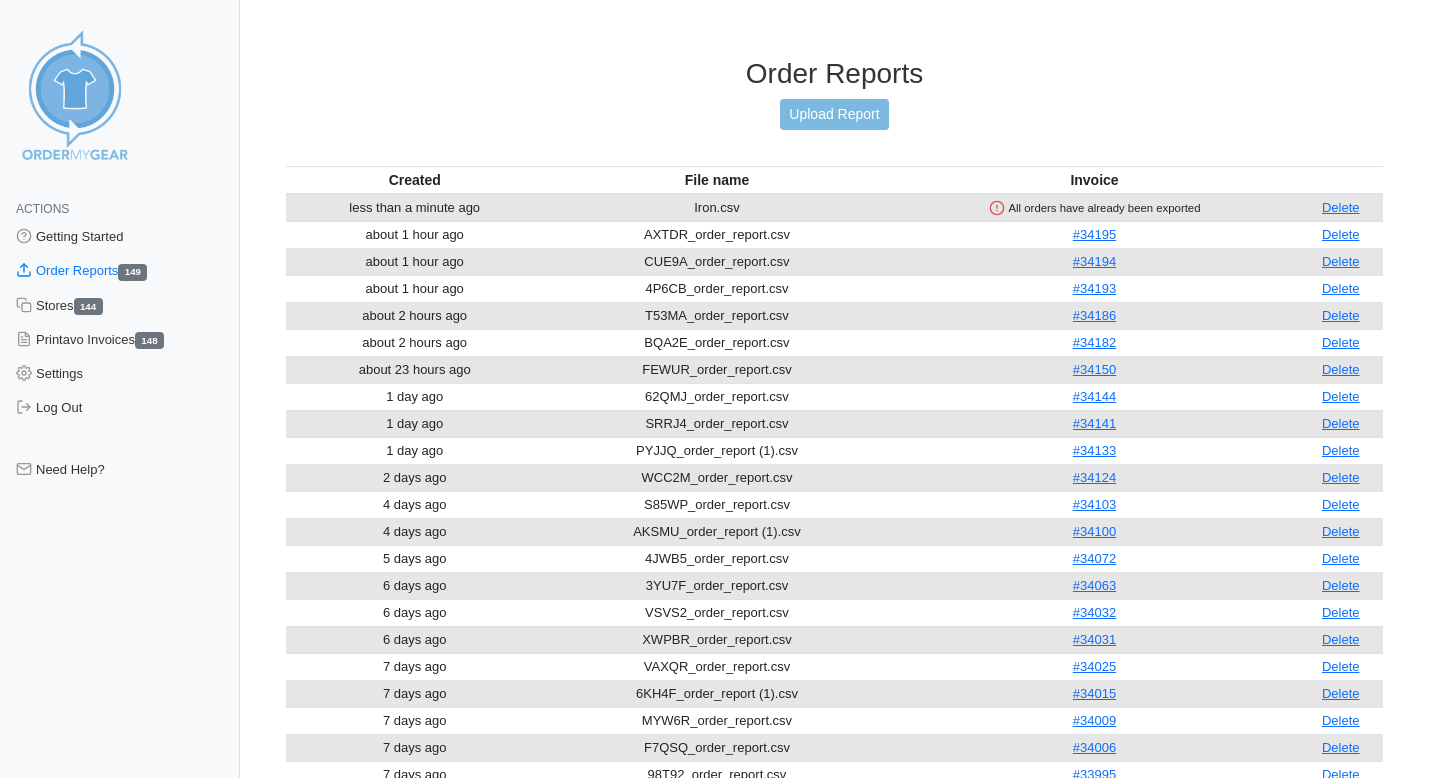 click on "All orders have already been exported" at bounding box center [1095, 208] 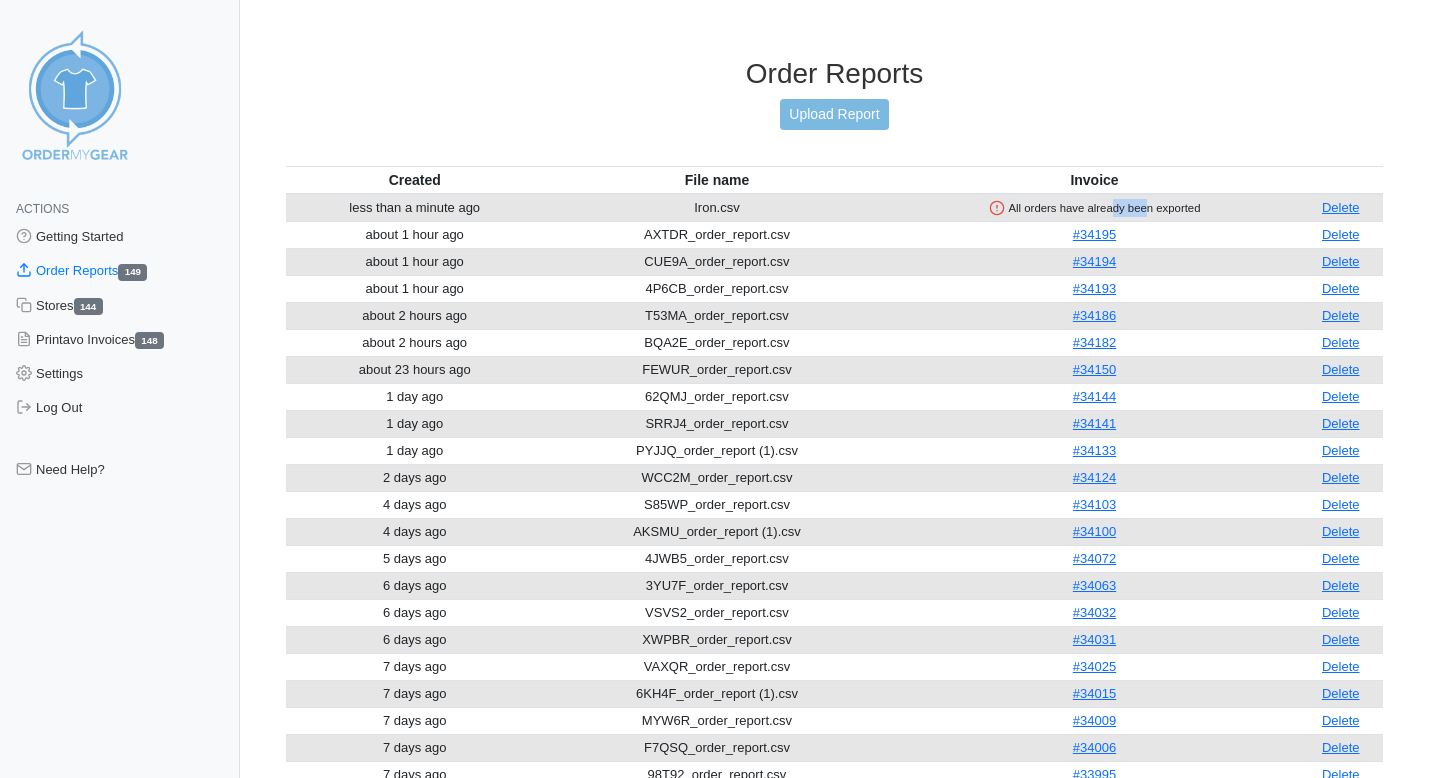 click on "All orders have already been exported" at bounding box center (1095, 208) 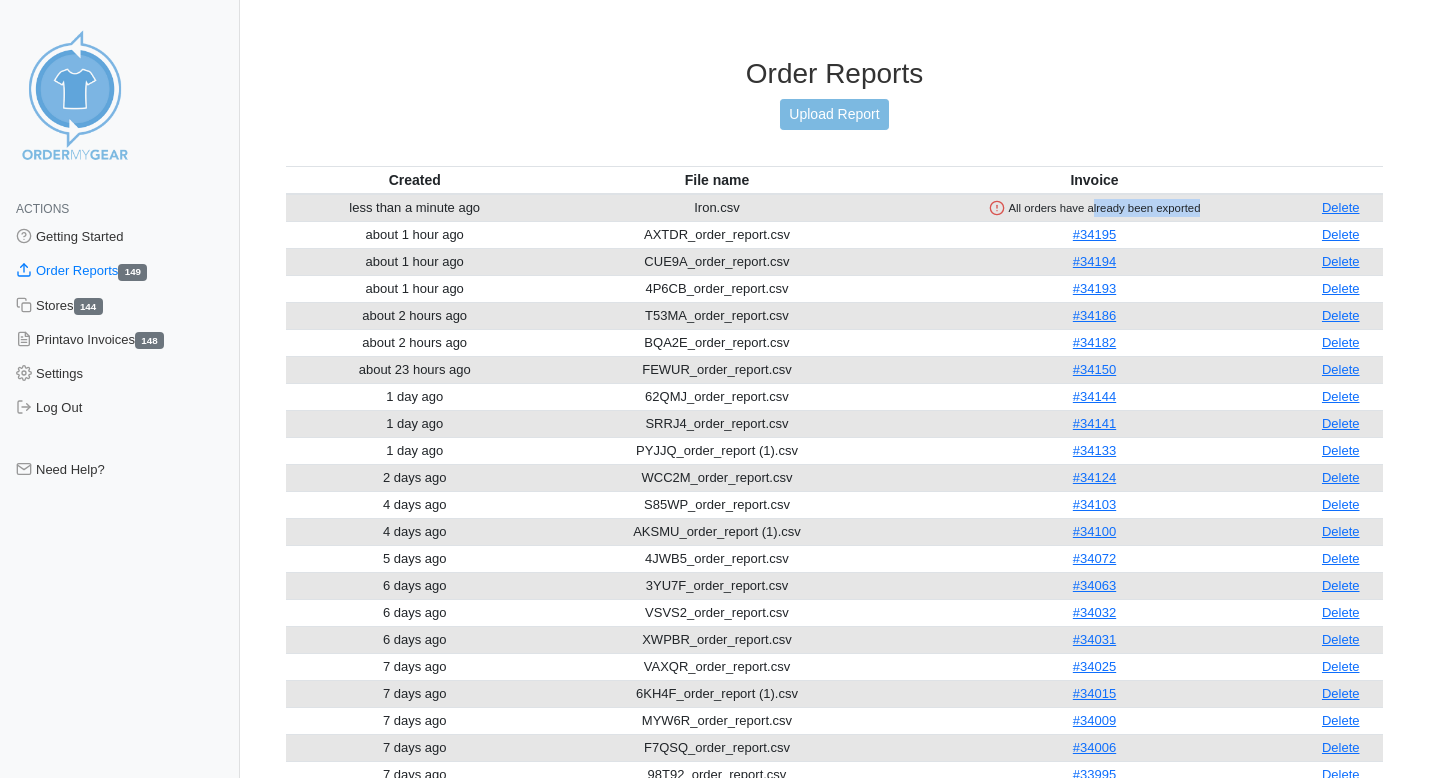 click on "All orders have already been exported" at bounding box center [1095, 208] 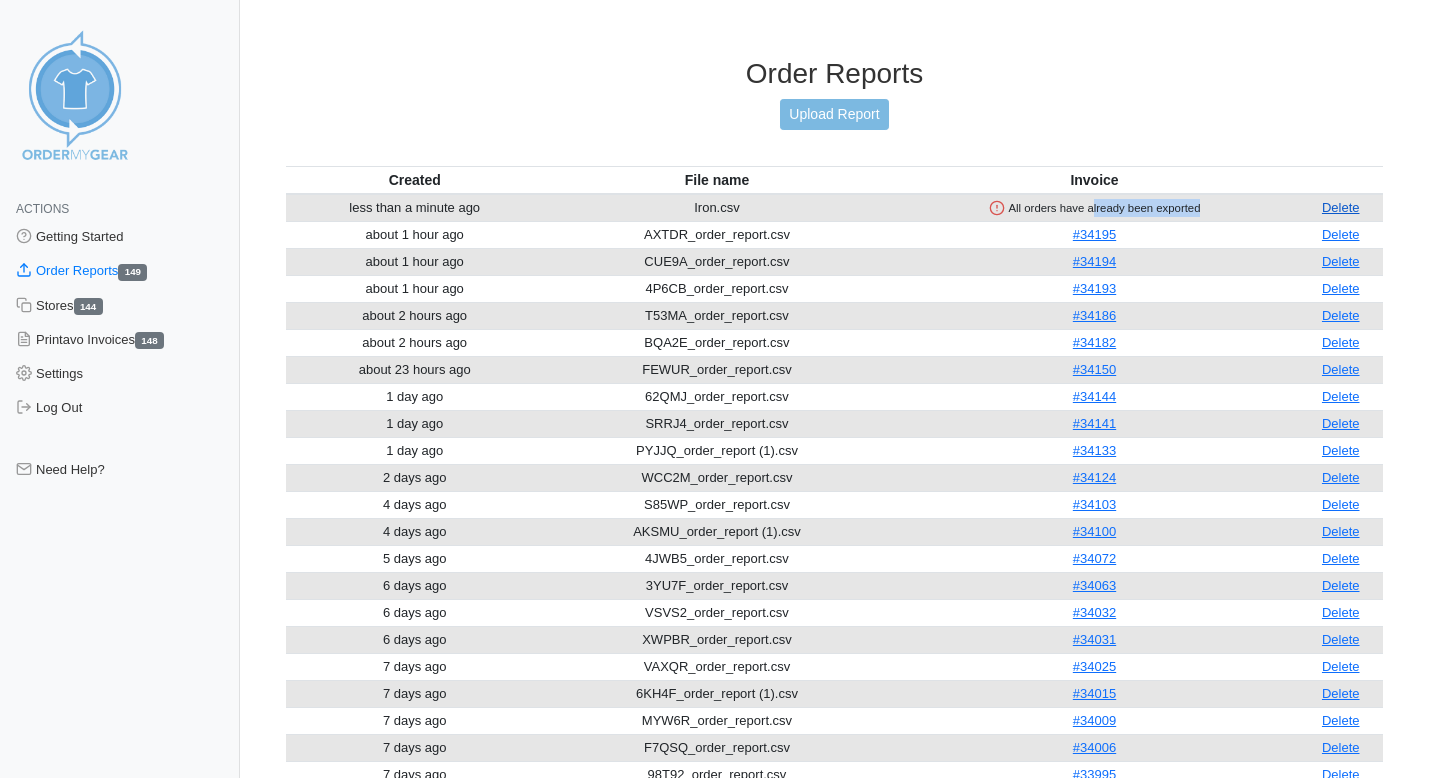 click on "Delete" at bounding box center [1341, 207] 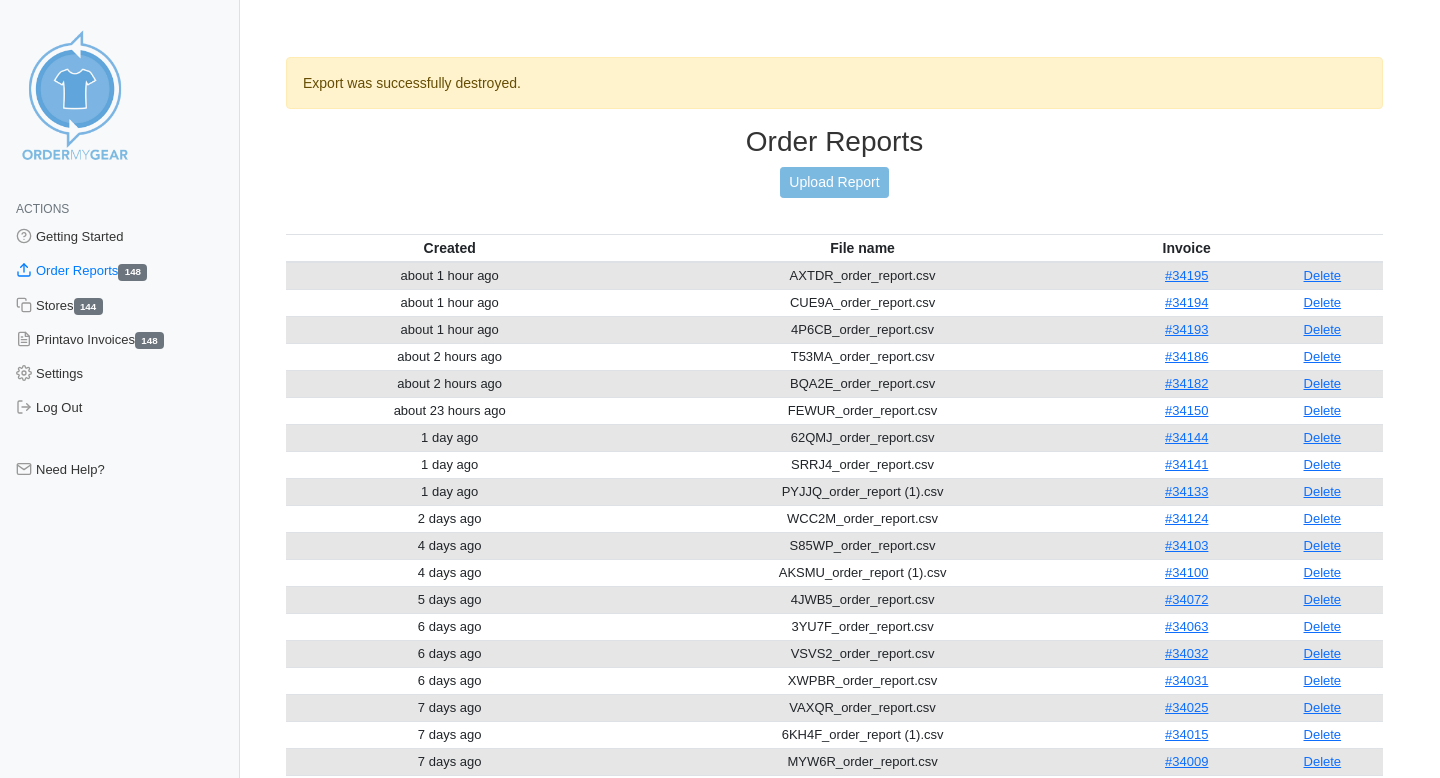 scroll, scrollTop: 1, scrollLeft: 0, axis: vertical 